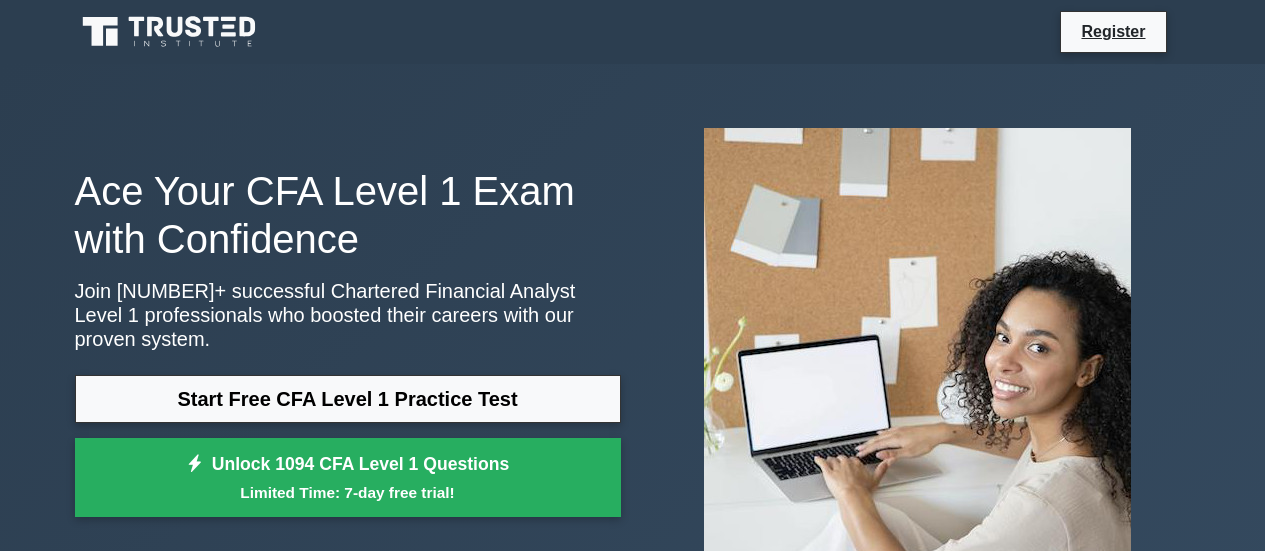scroll, scrollTop: 0, scrollLeft: 0, axis: both 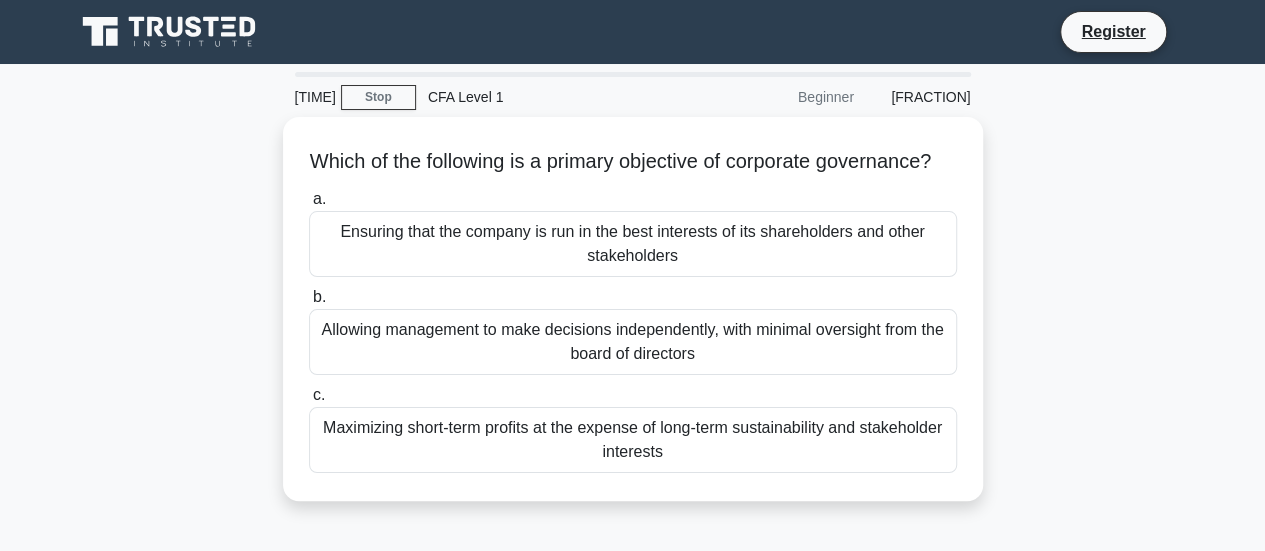 click at bounding box center [219, 44] 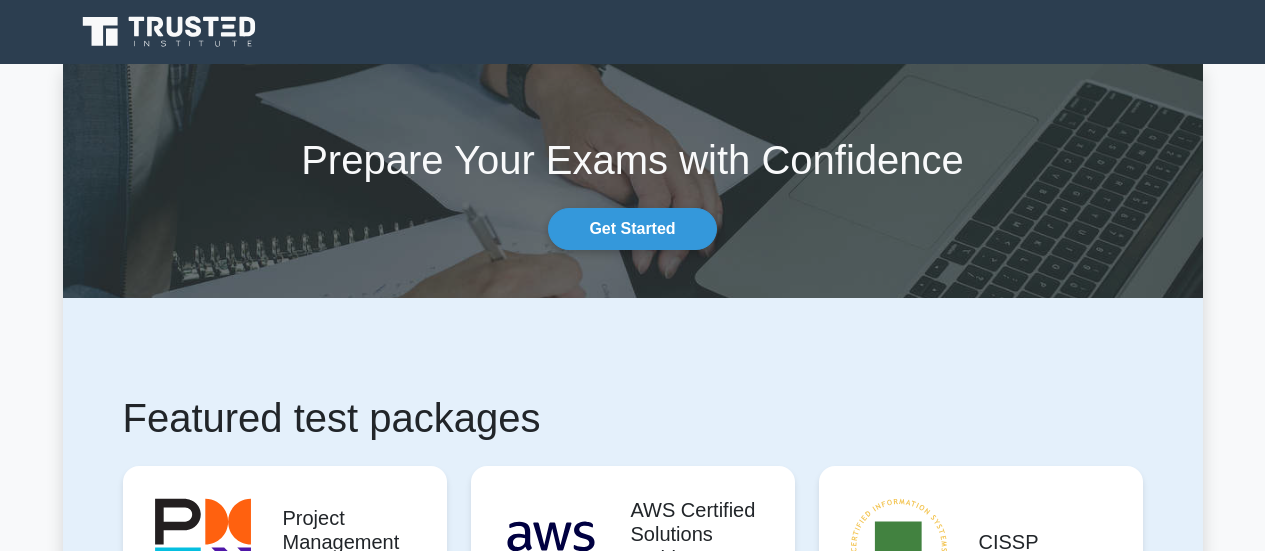 scroll, scrollTop: 0, scrollLeft: 0, axis: both 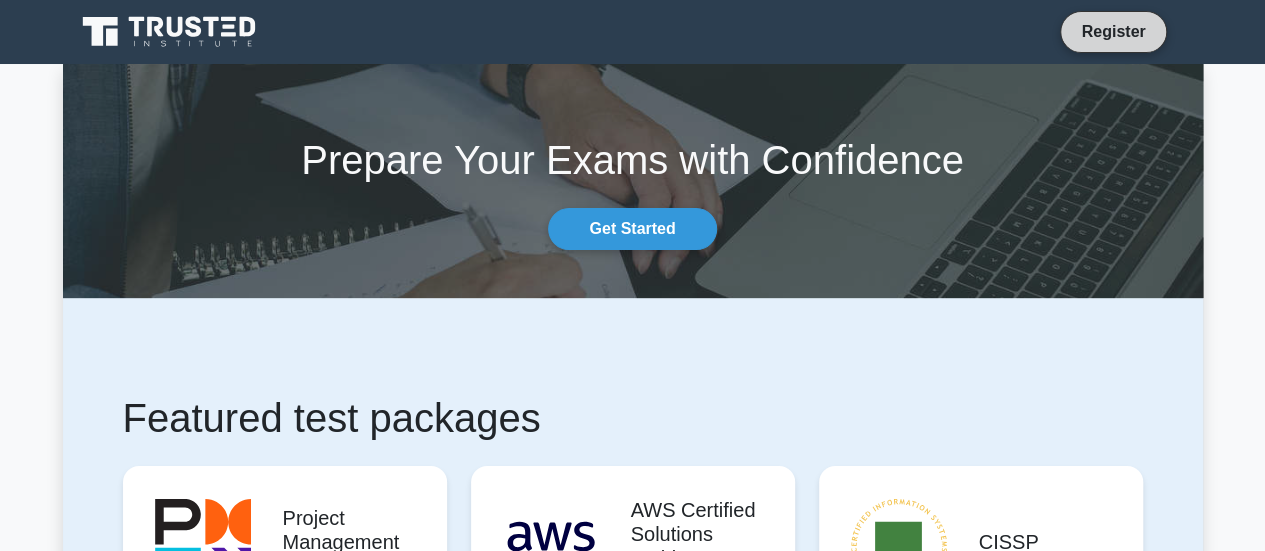 click on "Register" at bounding box center (1113, 31) 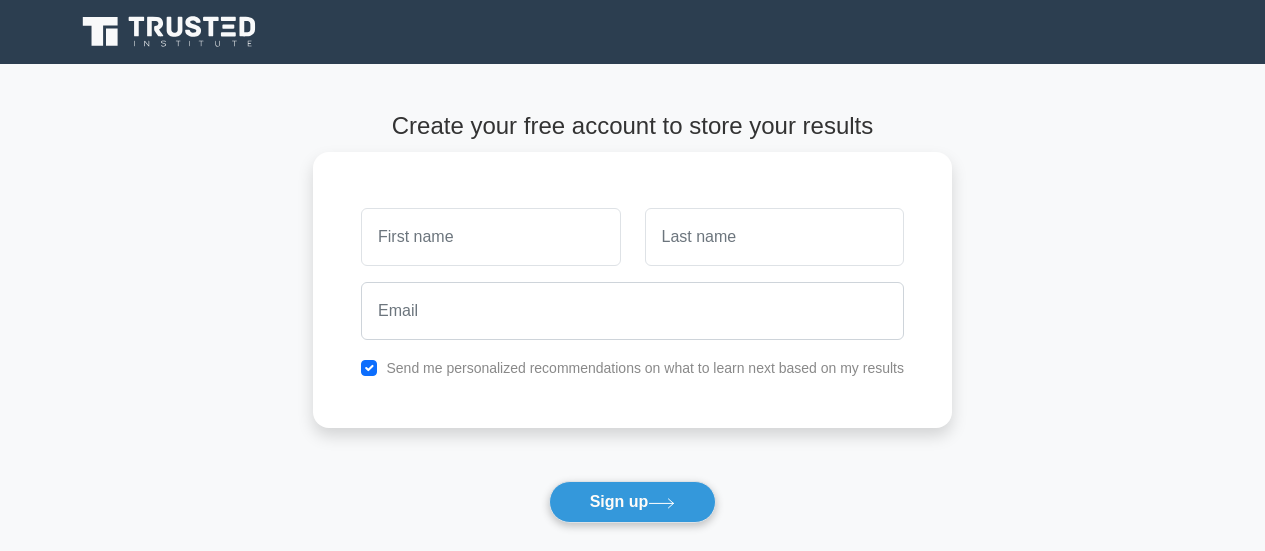 scroll, scrollTop: 0, scrollLeft: 0, axis: both 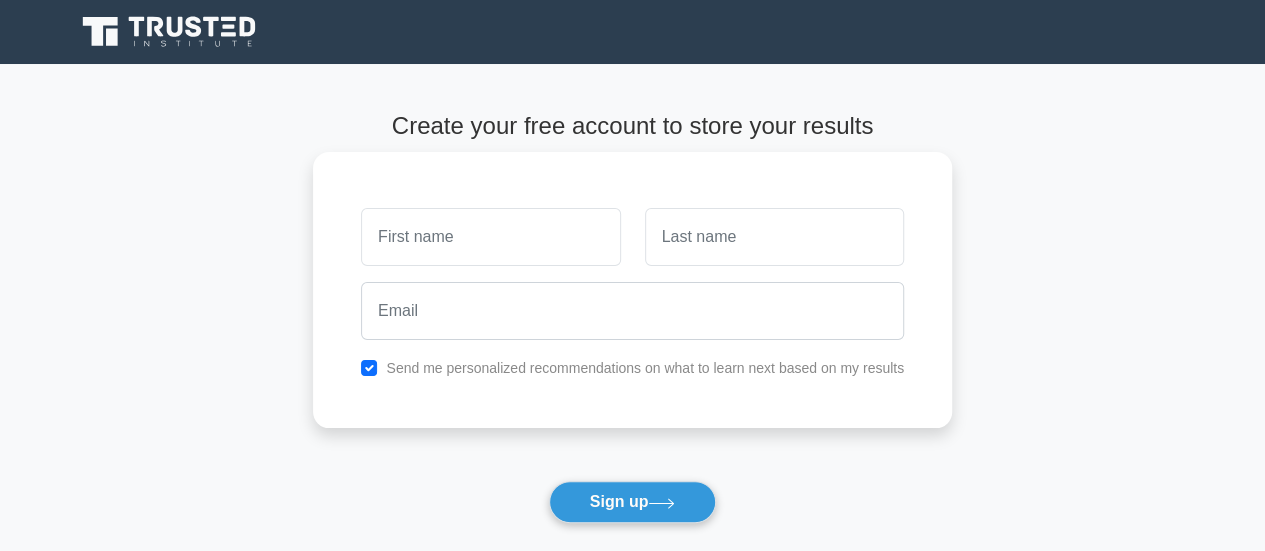 click at bounding box center [490, 237] 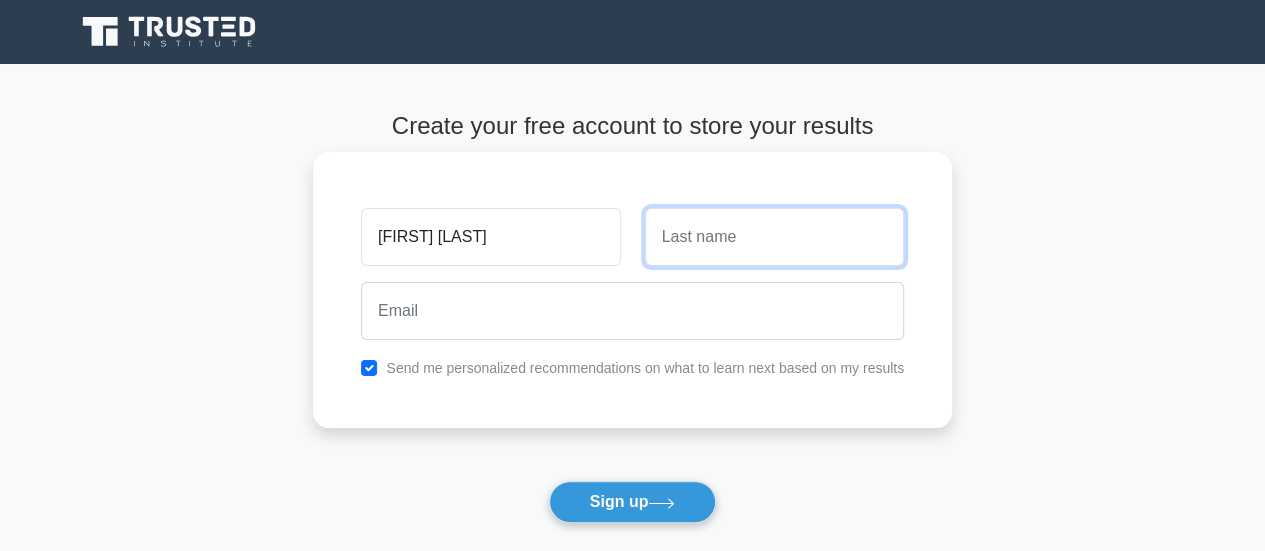 click at bounding box center (774, 237) 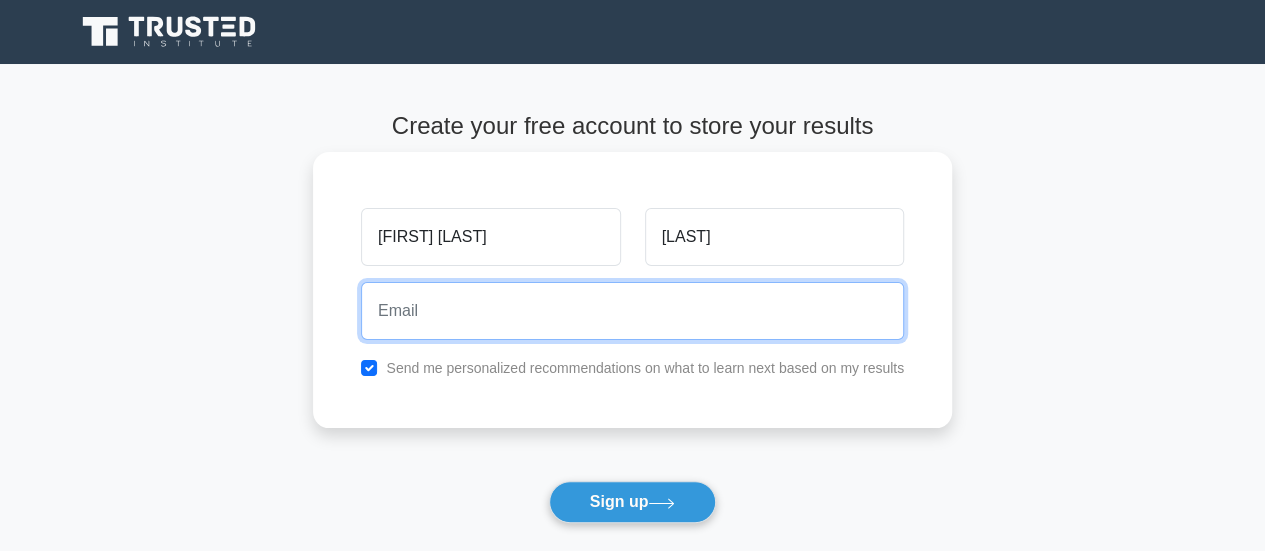 click at bounding box center [632, 311] 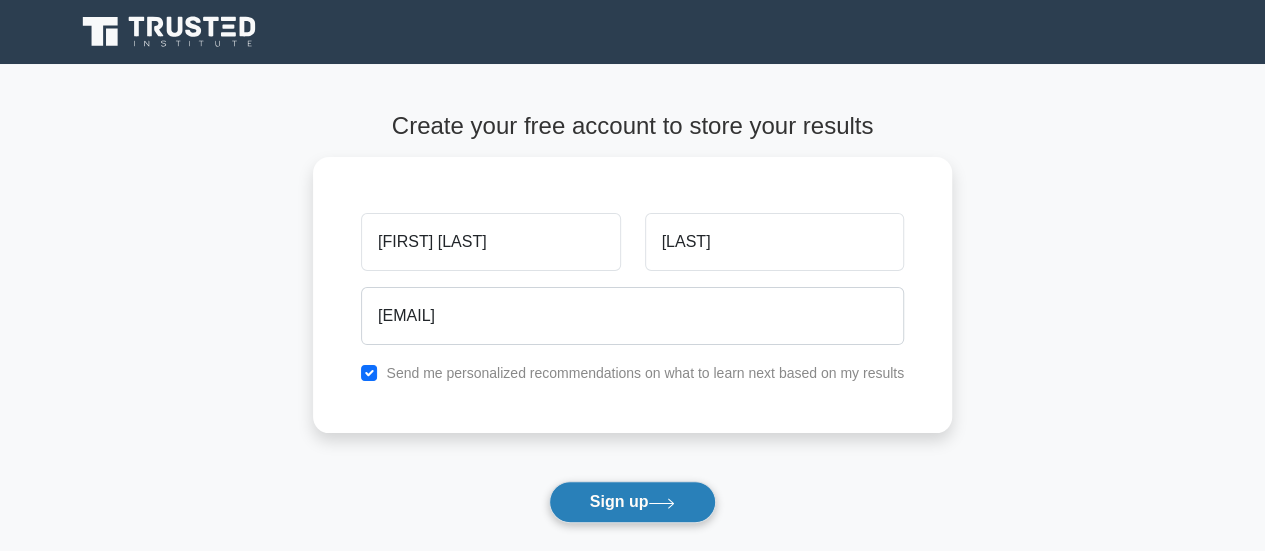 click on "Sign up" at bounding box center (633, 502) 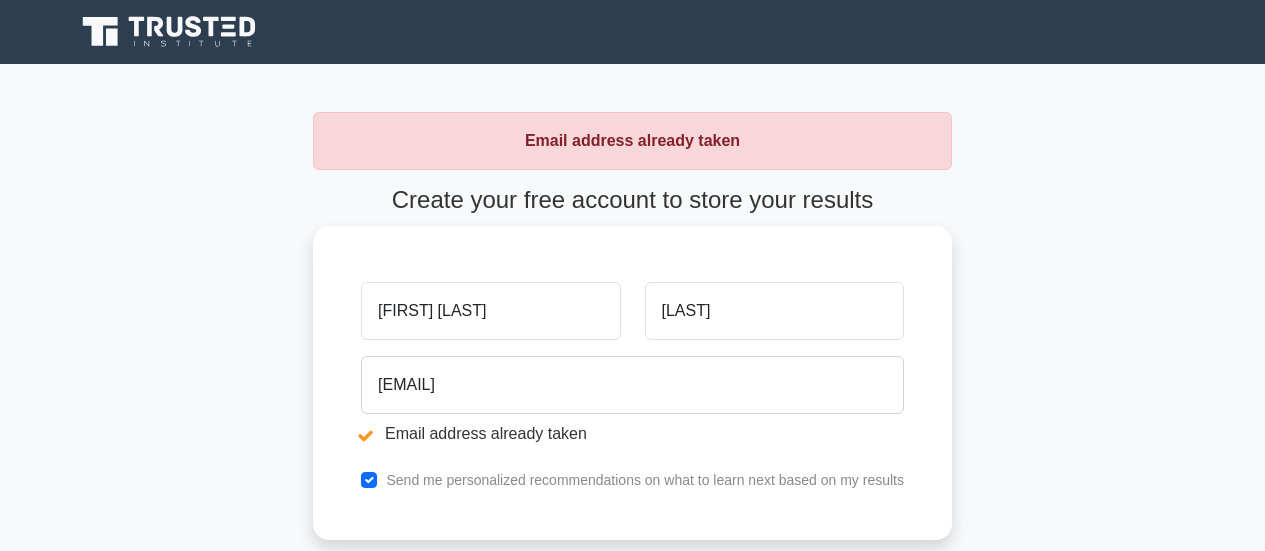 scroll, scrollTop: 0, scrollLeft: 0, axis: both 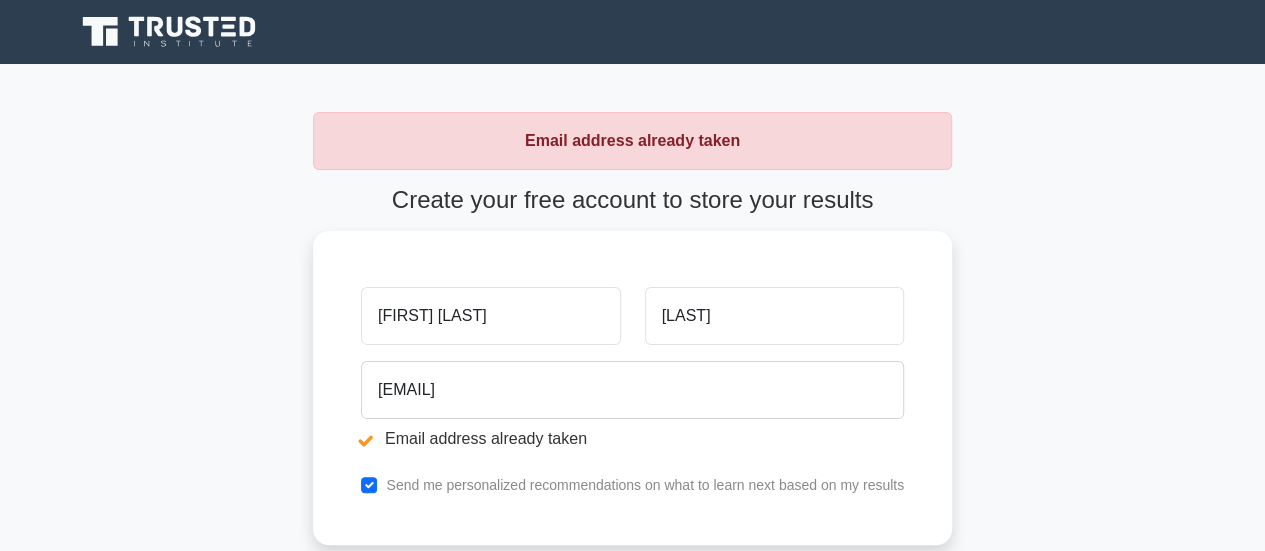 click at bounding box center (171, 32) 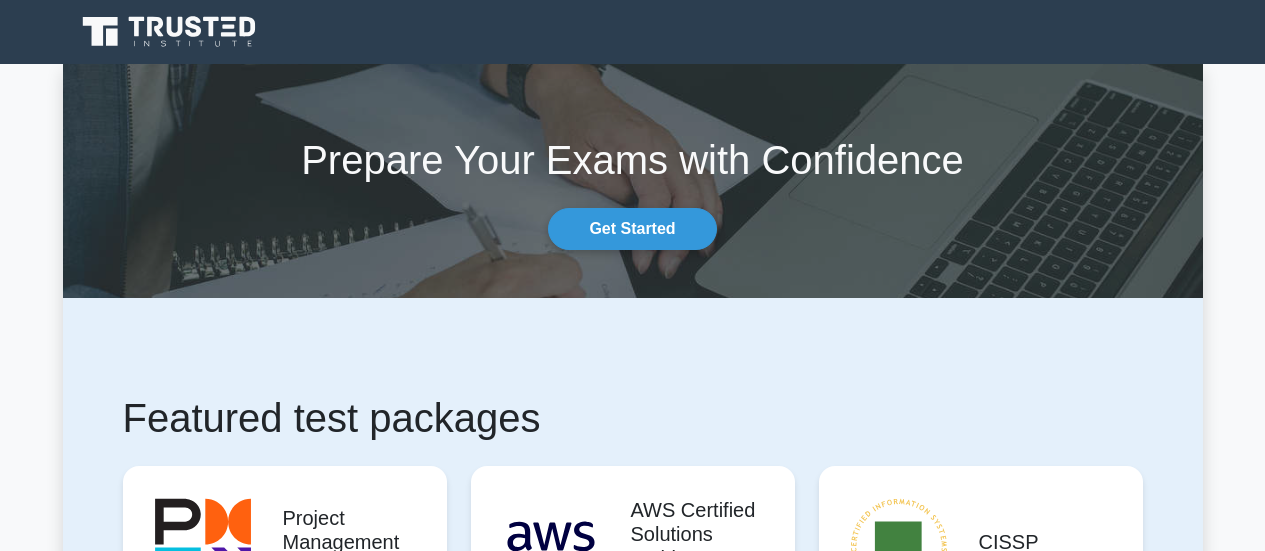 scroll, scrollTop: 0, scrollLeft: 0, axis: both 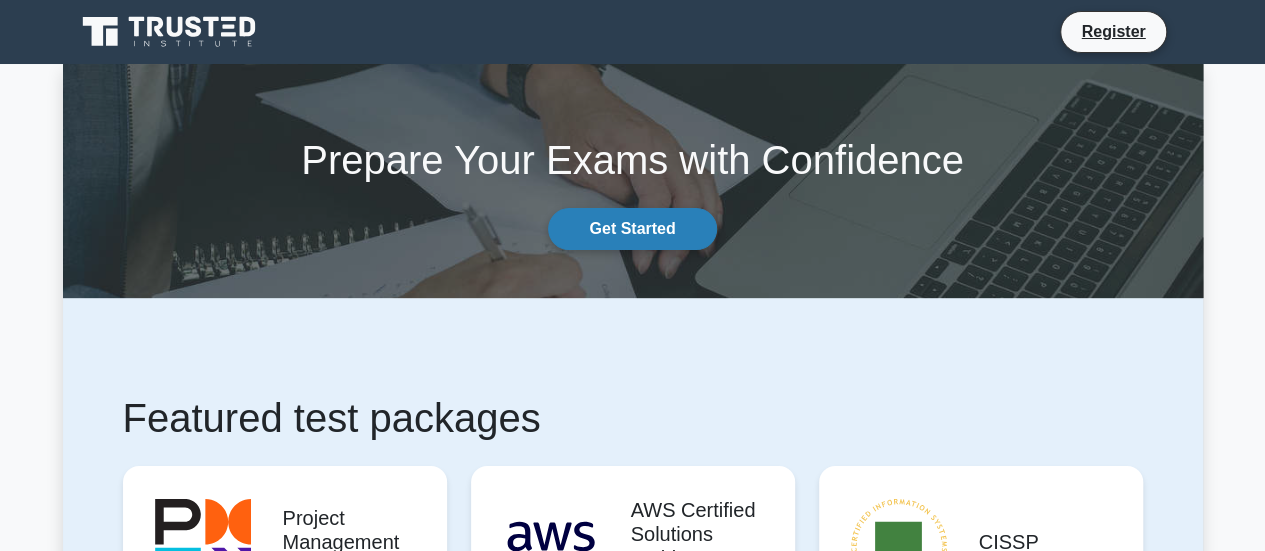 click on "Get Started" at bounding box center (632, 229) 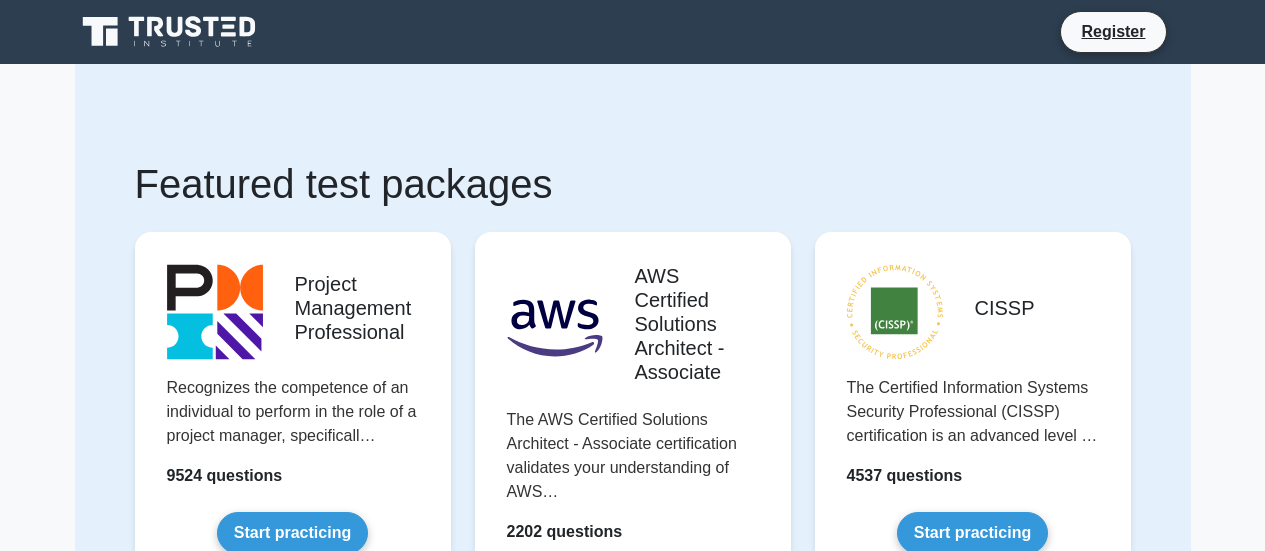 scroll, scrollTop: 0, scrollLeft: 0, axis: both 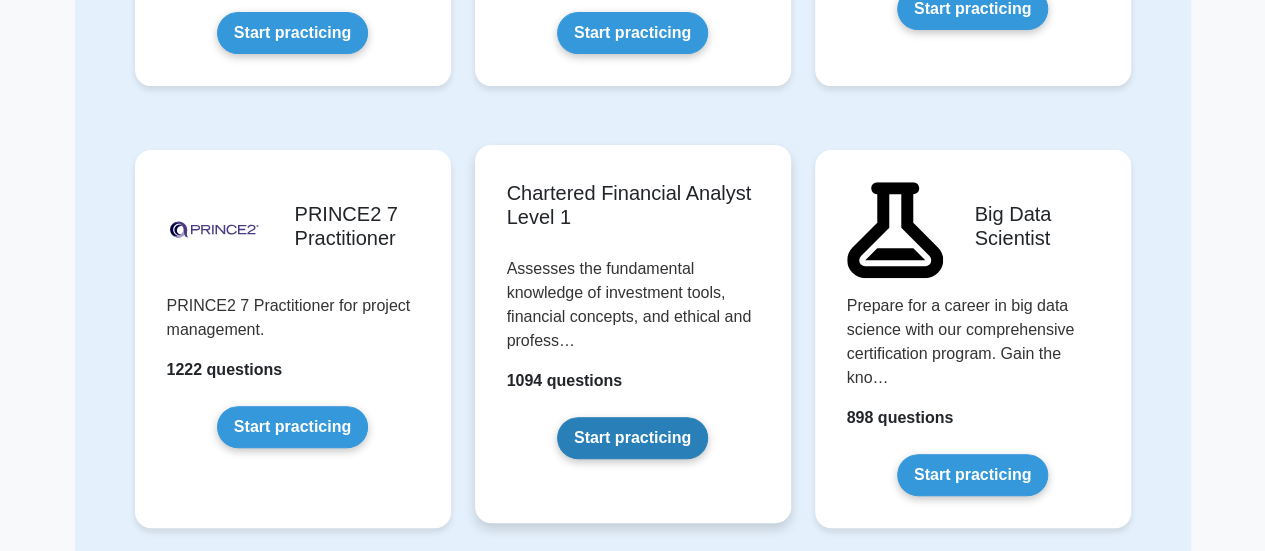 click on "Start practicing" at bounding box center (632, 438) 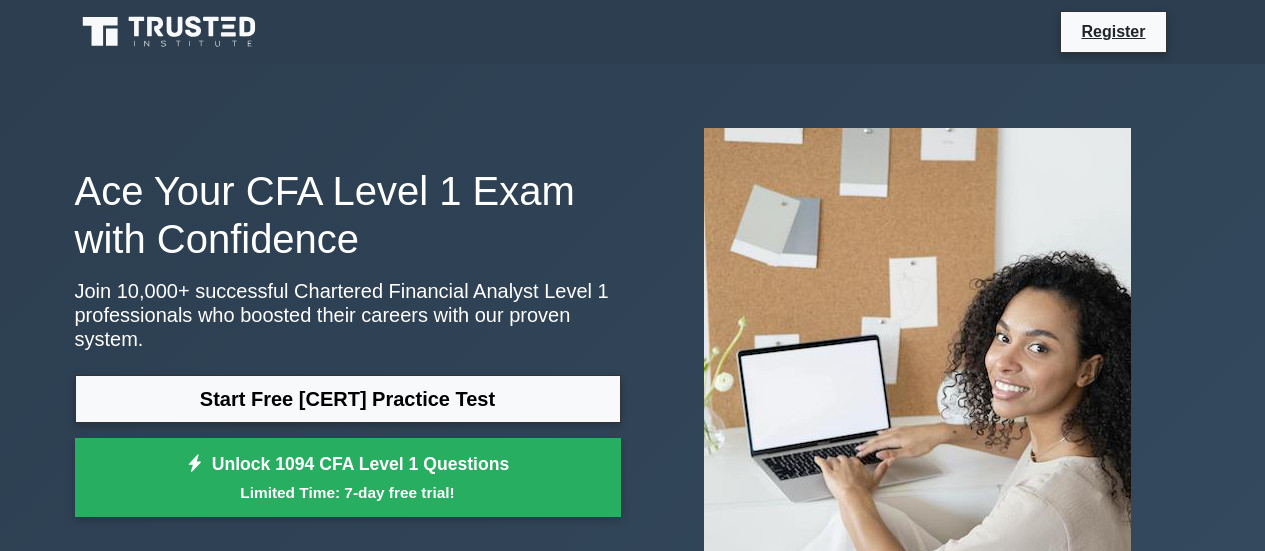 scroll, scrollTop: 0, scrollLeft: 0, axis: both 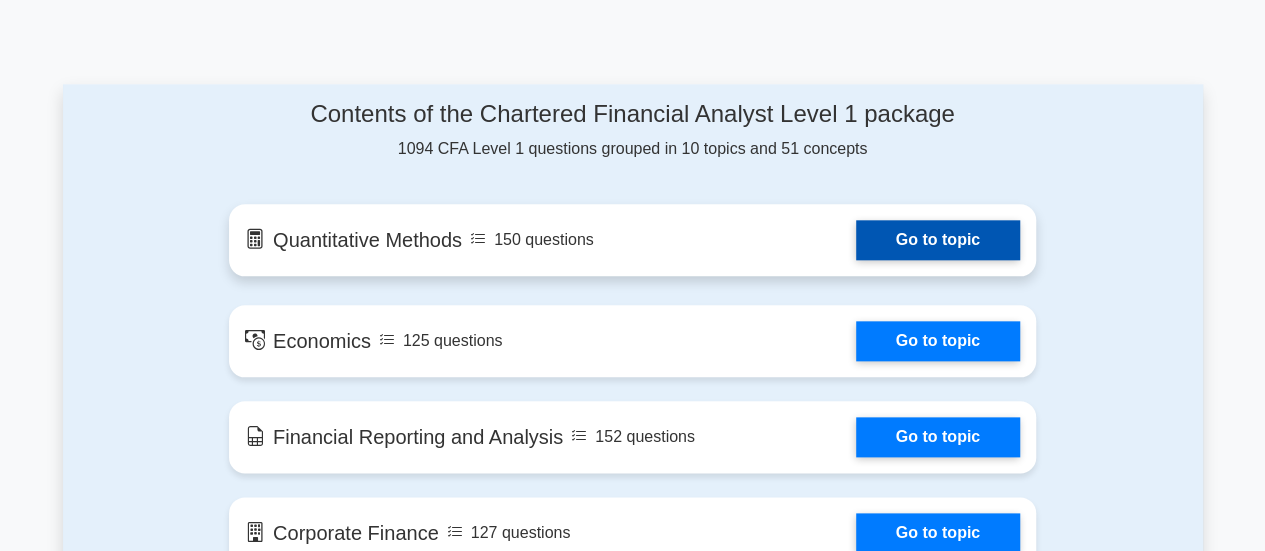 click on "Go to topic" at bounding box center [938, 240] 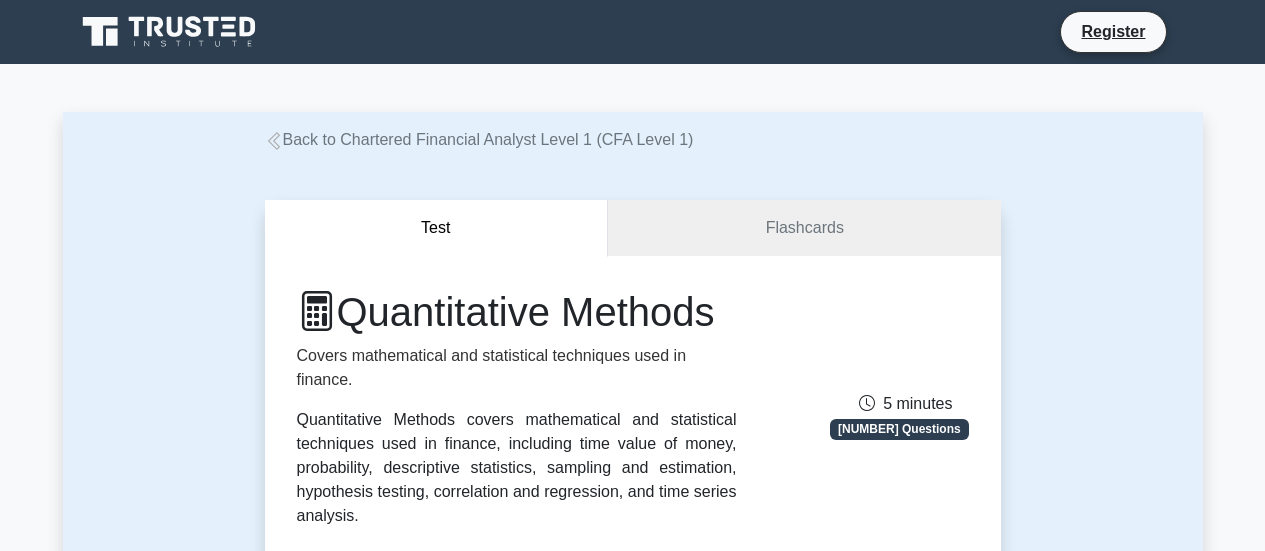 scroll, scrollTop: 0, scrollLeft: 0, axis: both 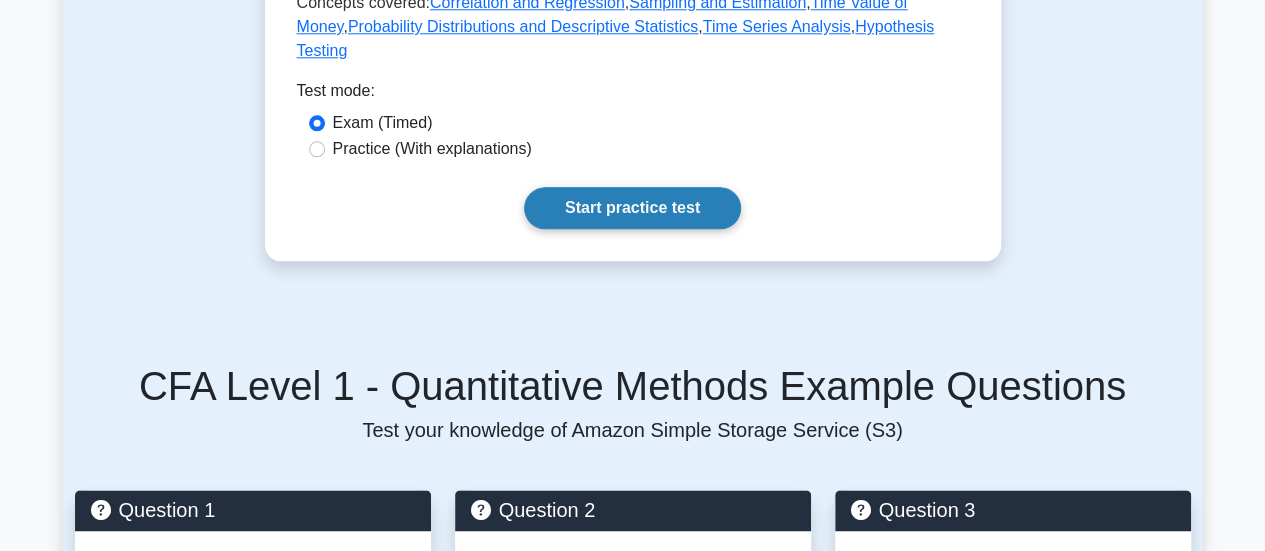 click on "Start practice test" at bounding box center [632, 208] 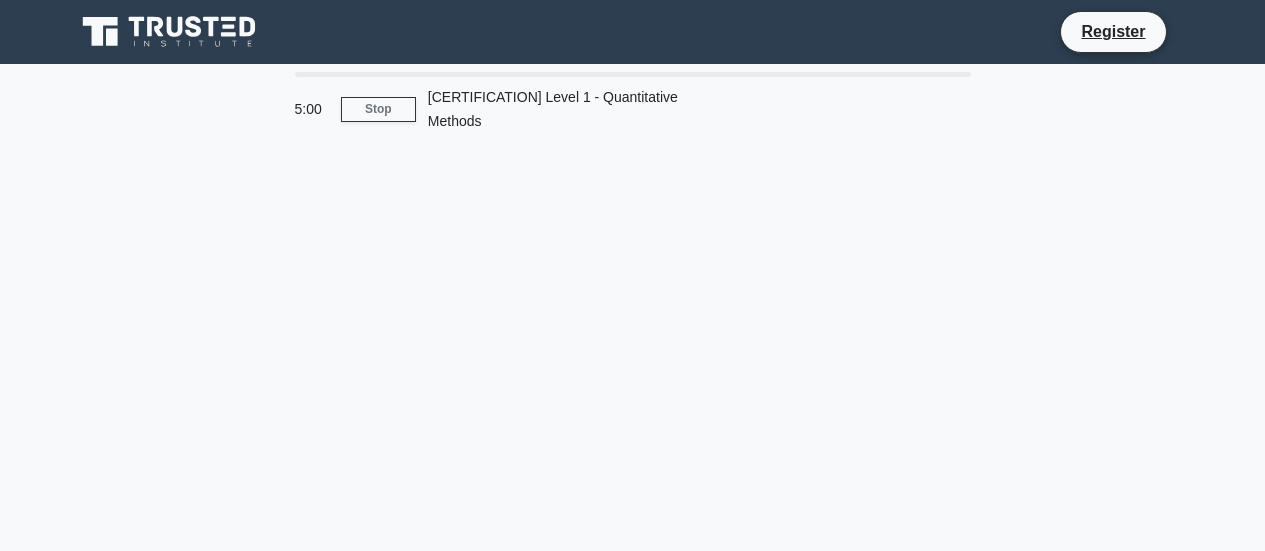 scroll, scrollTop: 0, scrollLeft: 0, axis: both 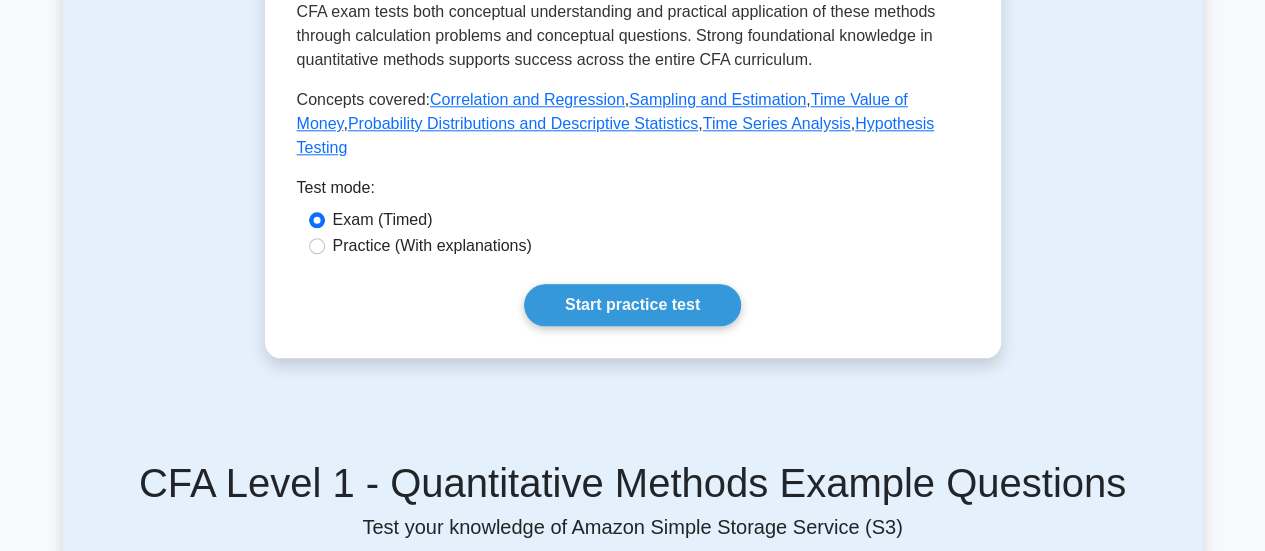 click on "Quantitative Methods
Covers mathematical and statistical techniques used in finance.
Quantitative Methods covers mathematical and statistical techniques used in finance, including time value of money, probability, descriptive statistics, sampling and estimation, hypothesis testing, correlation and regression, and time series analysis.
5 minutes
5 Questions
Concepts covered:" at bounding box center [633, -197] 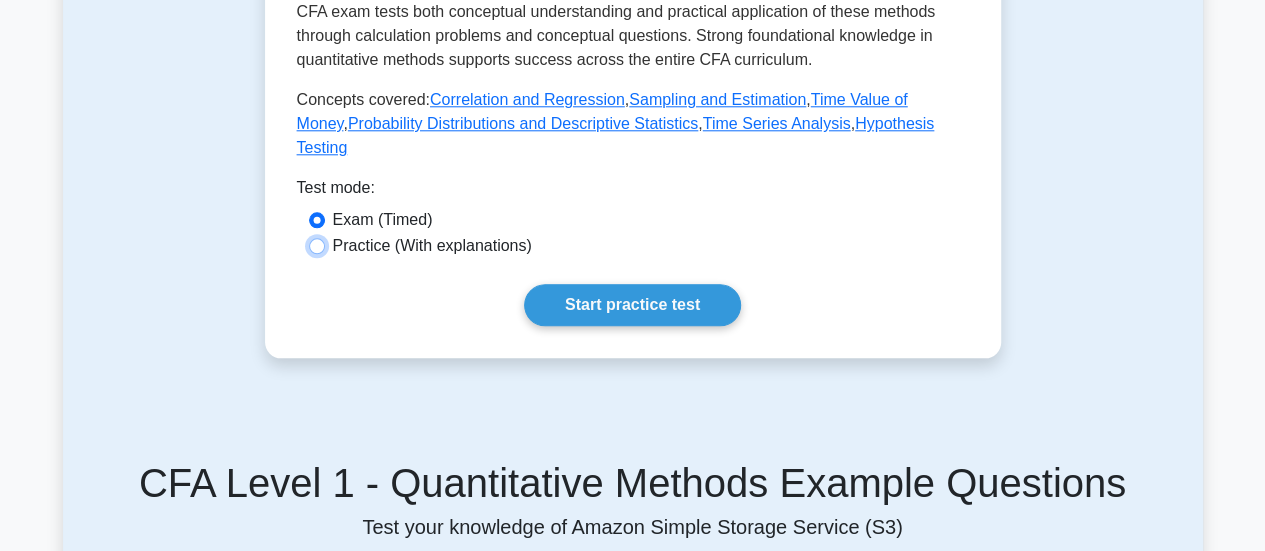 click on "Practice (With explanations)" at bounding box center (317, 246) 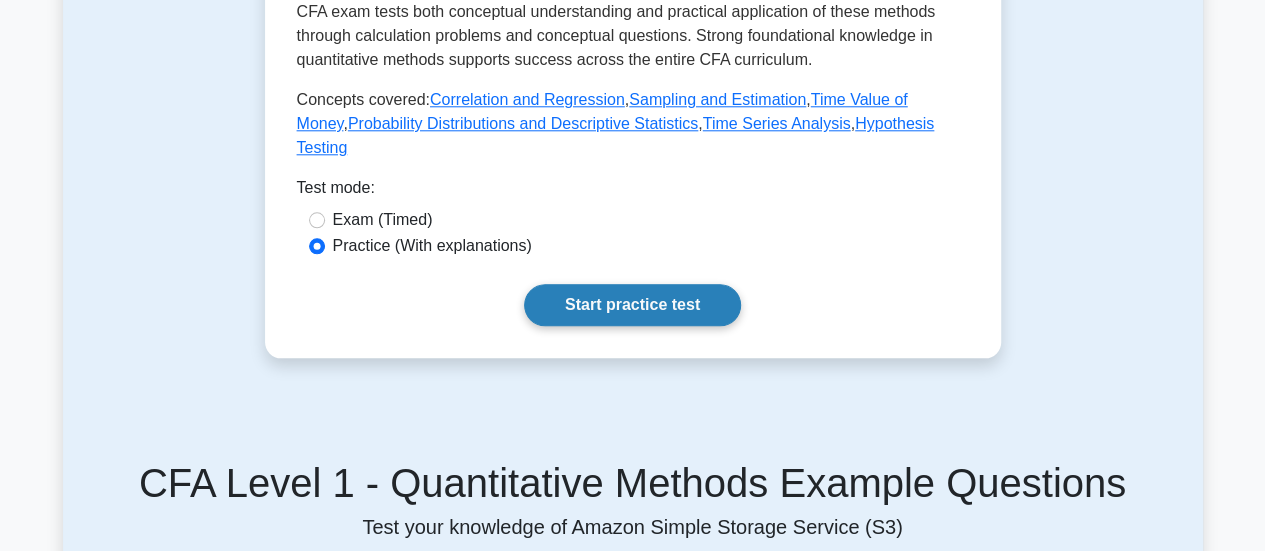 click on "Start practice test" at bounding box center (632, 305) 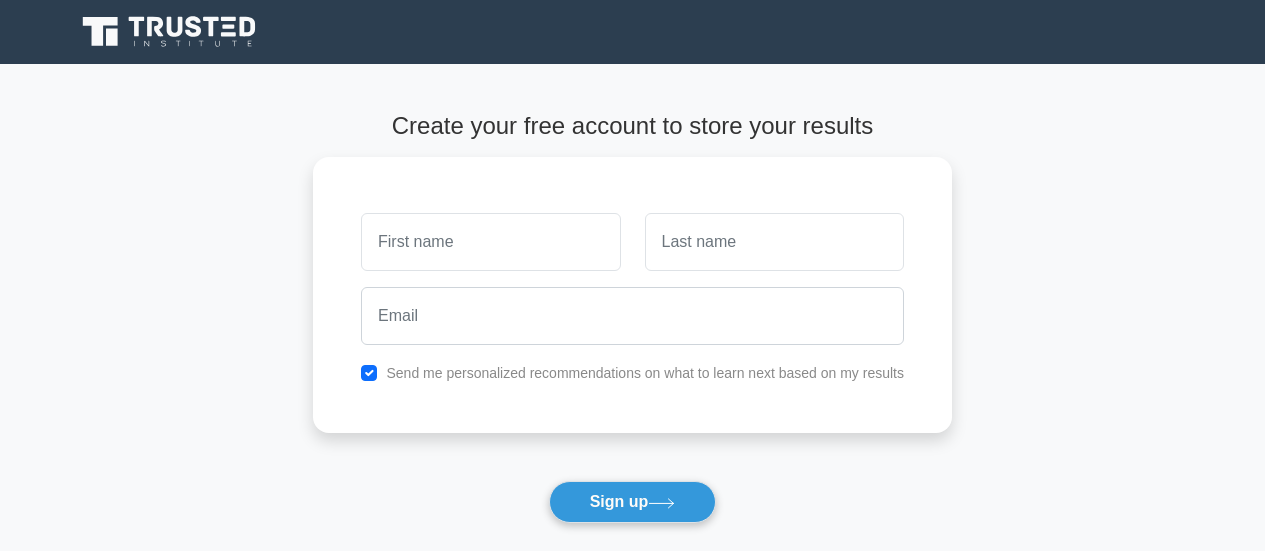 scroll, scrollTop: 0, scrollLeft: 0, axis: both 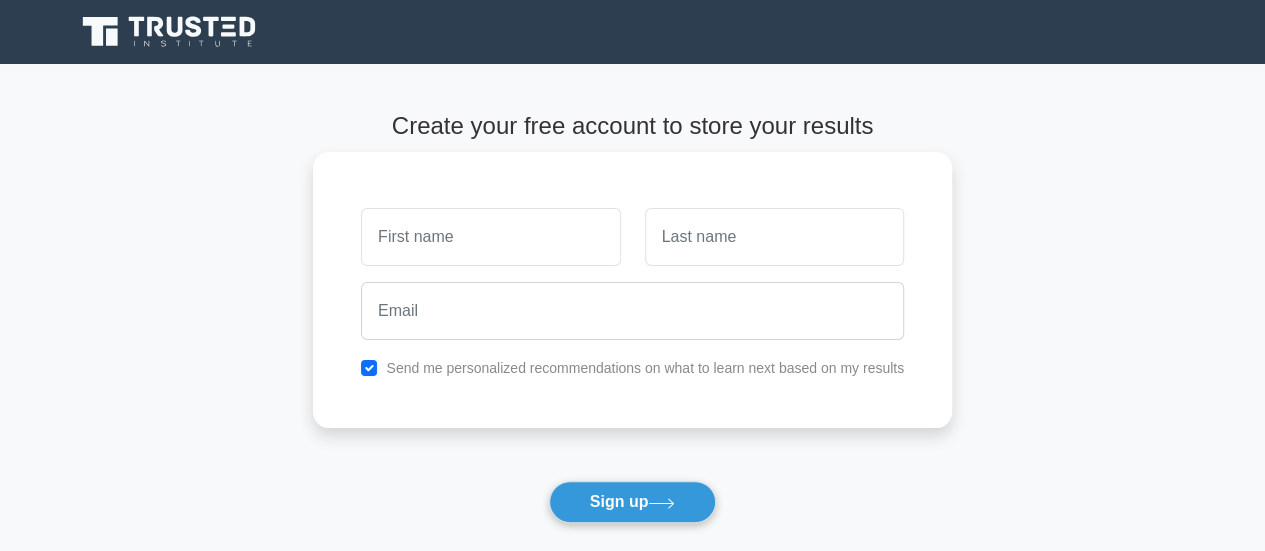 click at bounding box center [490, 237] 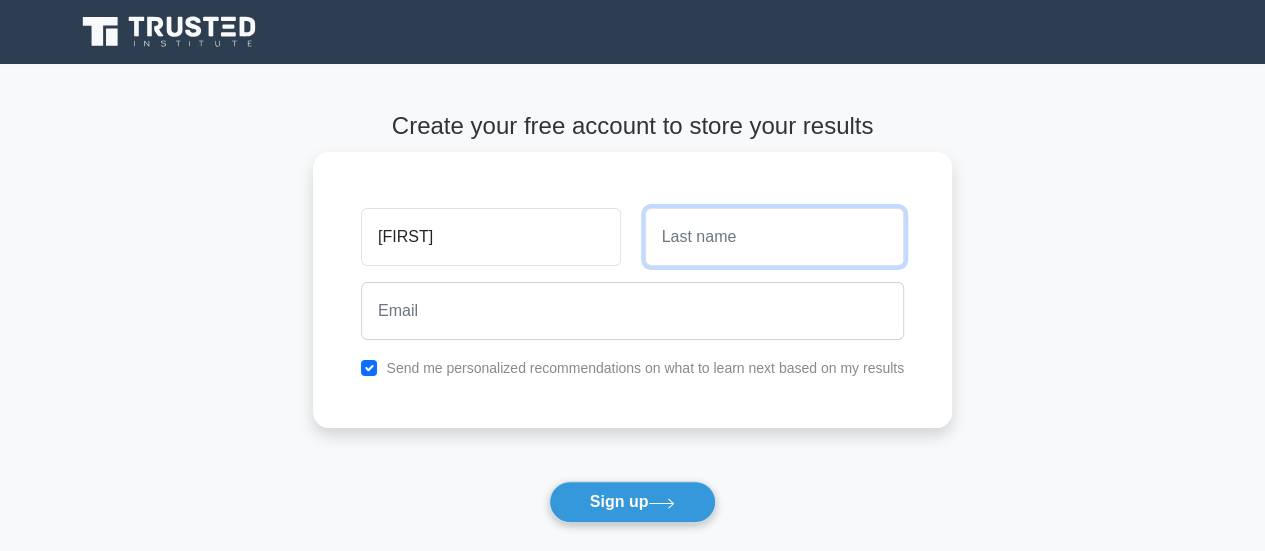 click at bounding box center (774, 237) 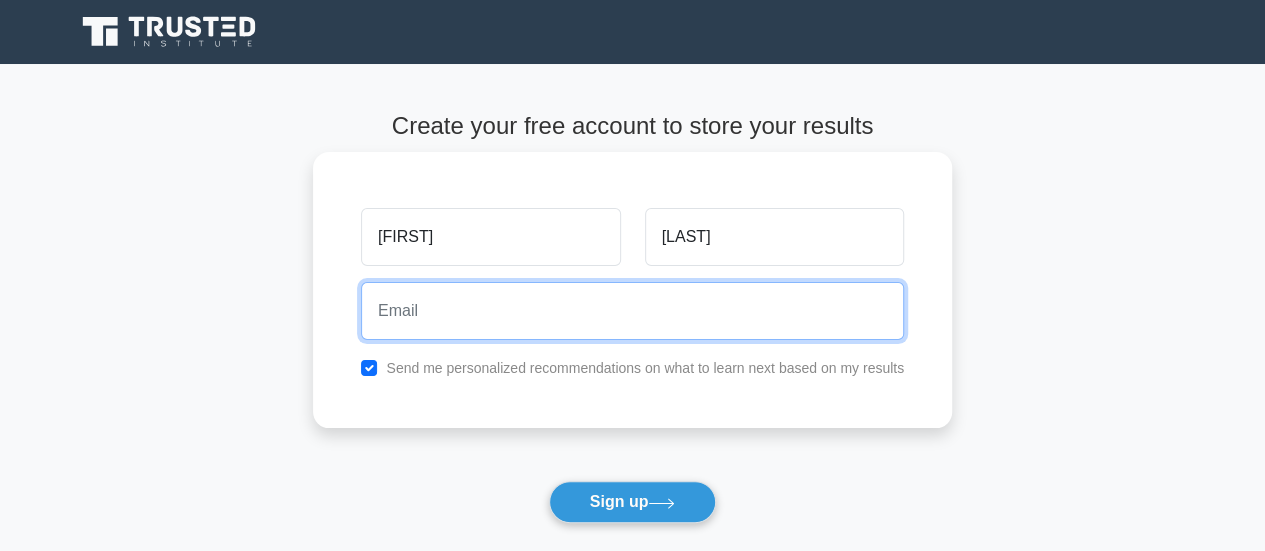 click at bounding box center [632, 311] 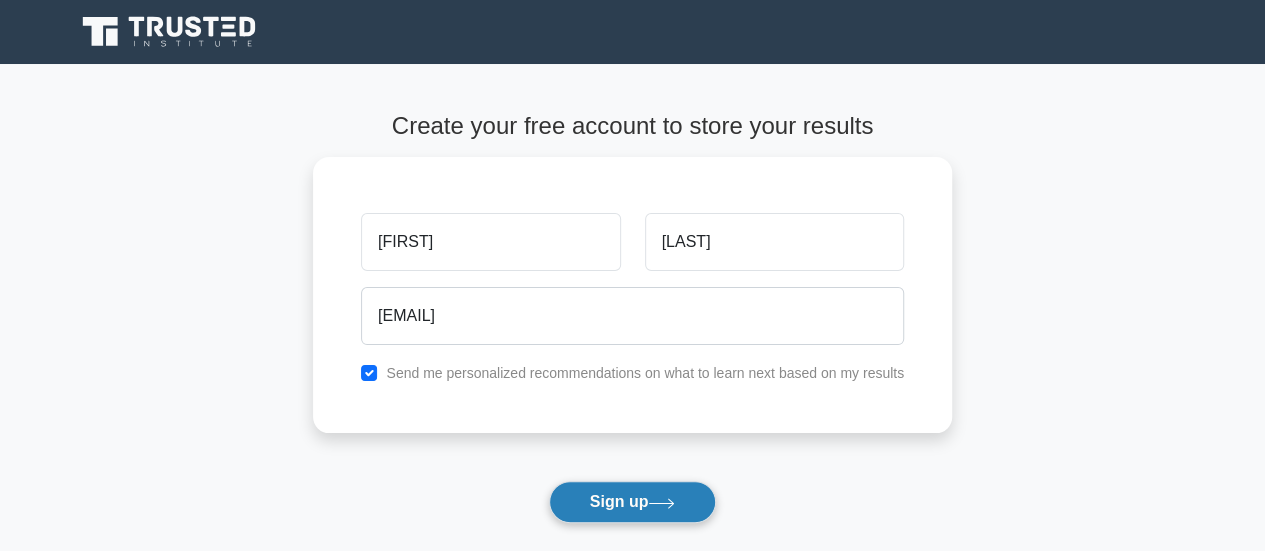 click on "Sign up" at bounding box center [633, 502] 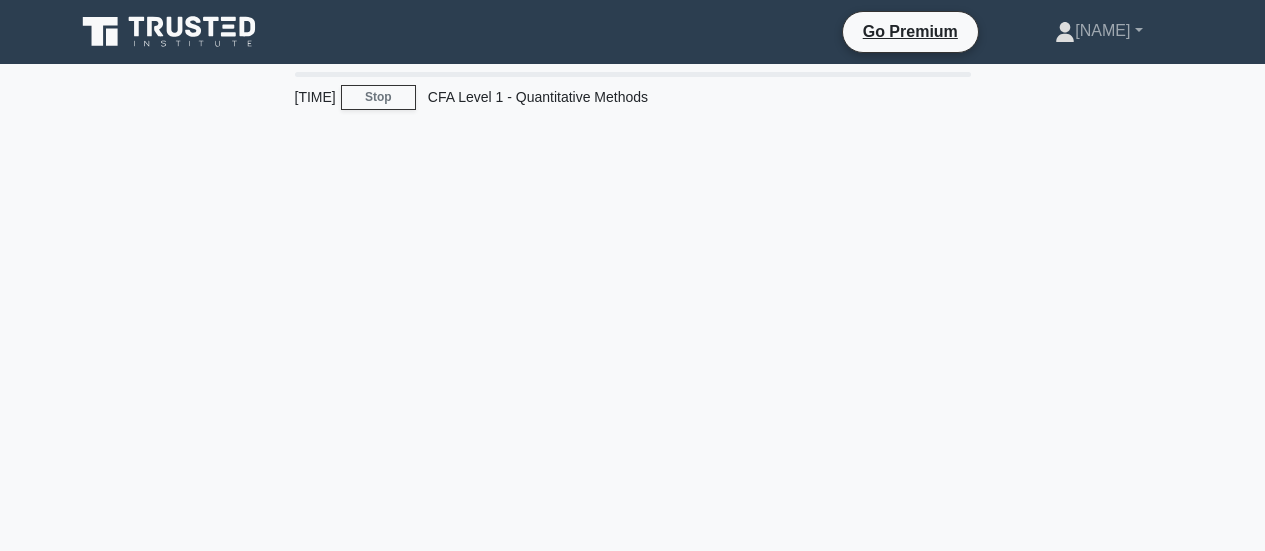 scroll, scrollTop: 0, scrollLeft: 0, axis: both 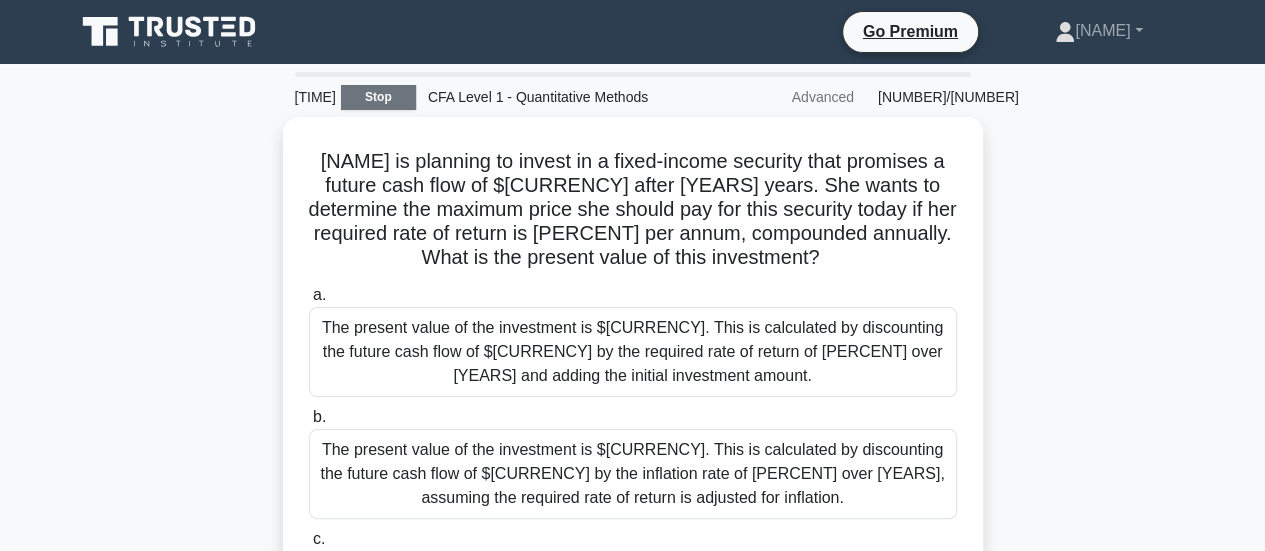 click on "Stop" at bounding box center [378, 97] 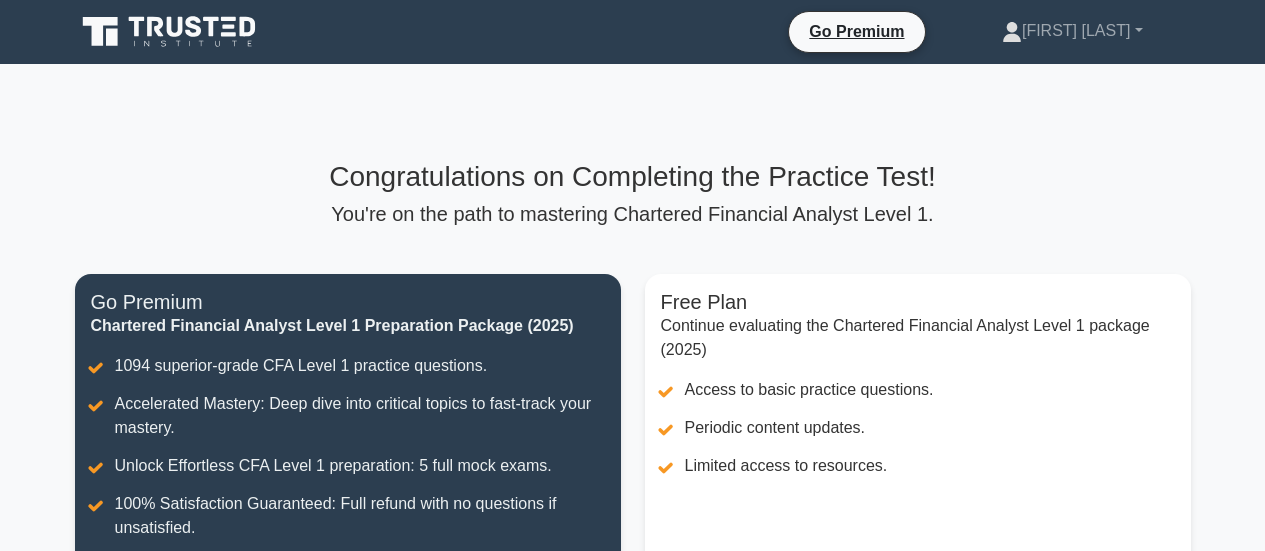 scroll, scrollTop: 0, scrollLeft: 0, axis: both 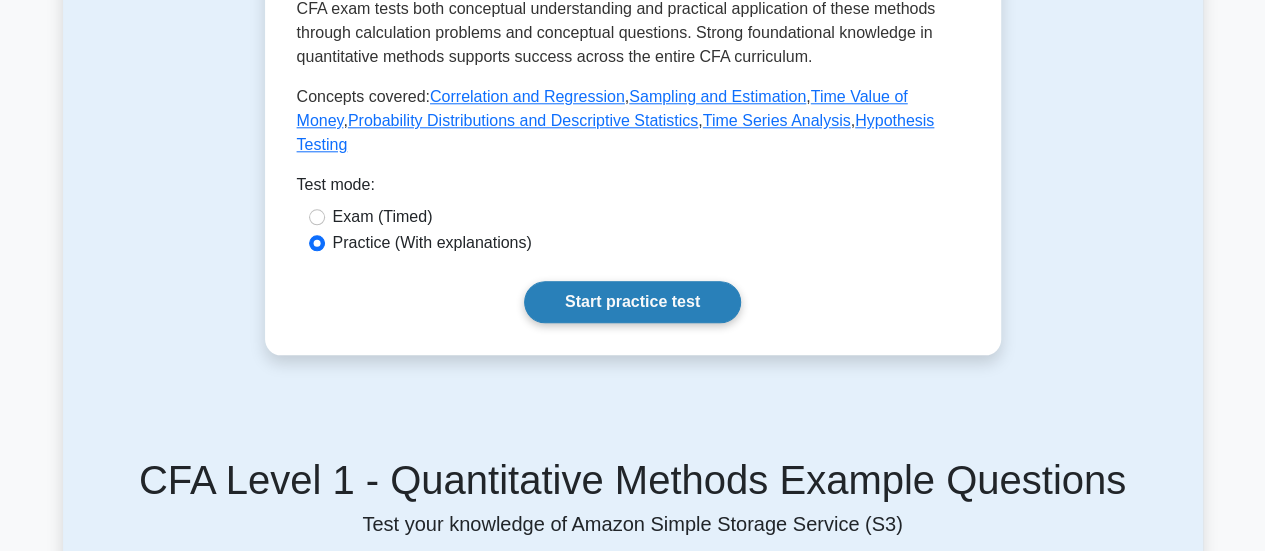 click on "Start practice test" at bounding box center [632, 302] 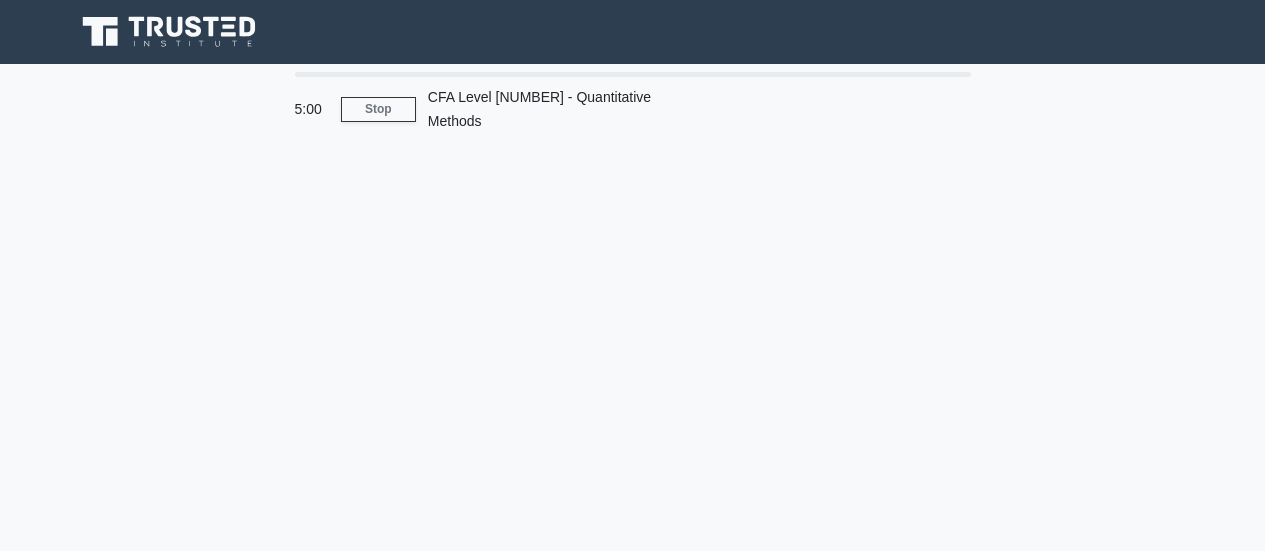 scroll, scrollTop: 0, scrollLeft: 0, axis: both 